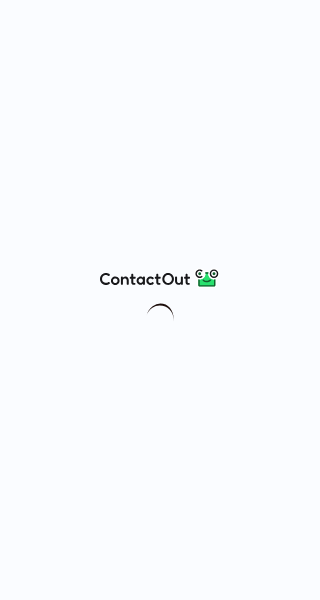 scroll, scrollTop: 0, scrollLeft: 0, axis: both 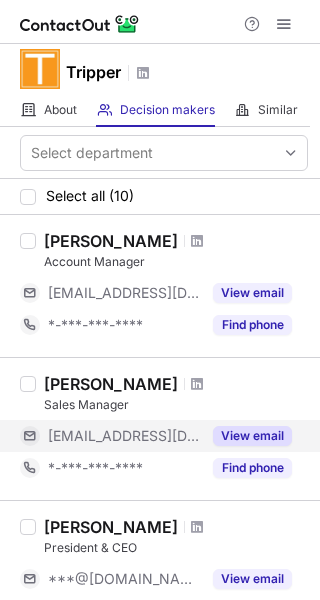 click on "View email" at bounding box center [252, 436] 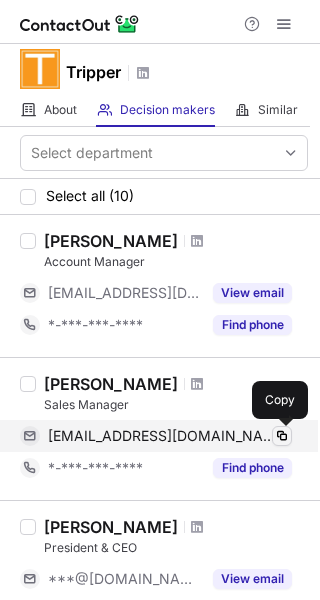 click at bounding box center [282, 436] 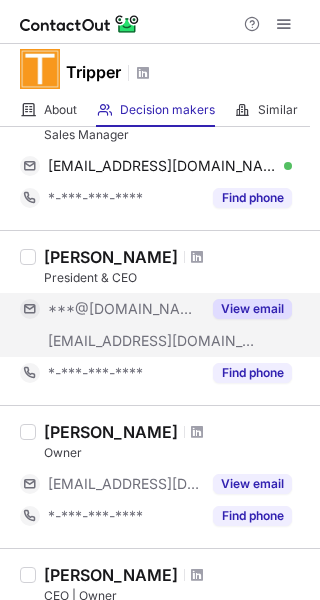 scroll, scrollTop: 500, scrollLeft: 0, axis: vertical 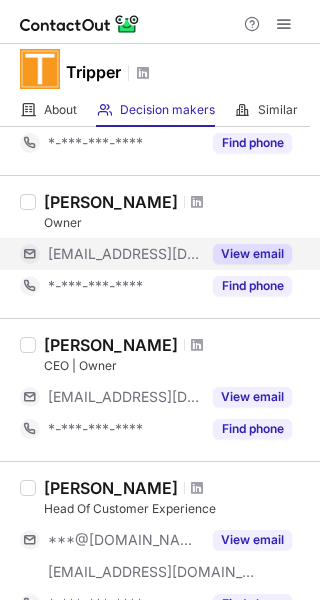 click on "View email" at bounding box center [252, 254] 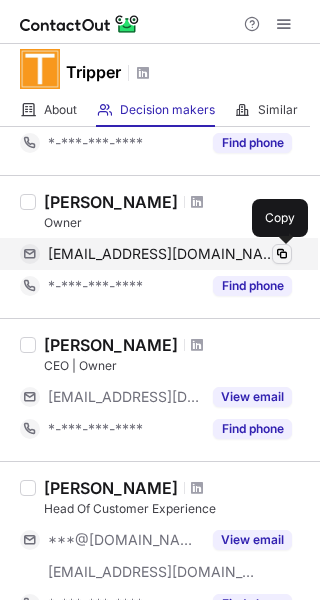 click at bounding box center [282, 254] 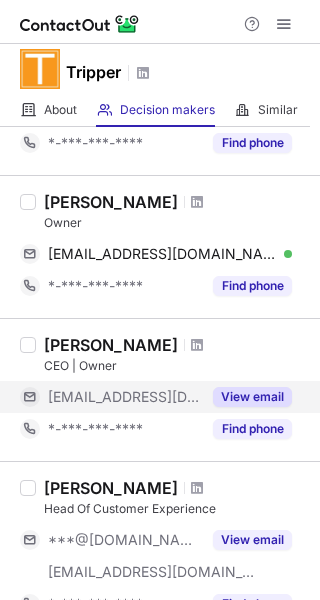 click on "View email" at bounding box center [246, 397] 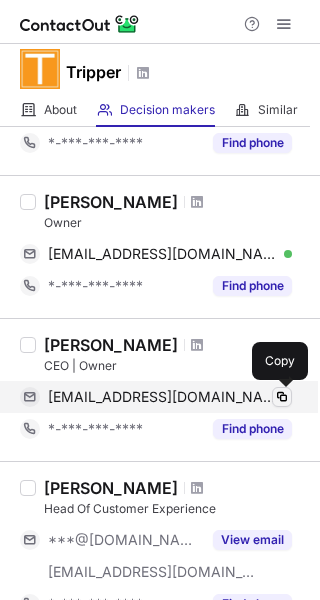 click at bounding box center (282, 397) 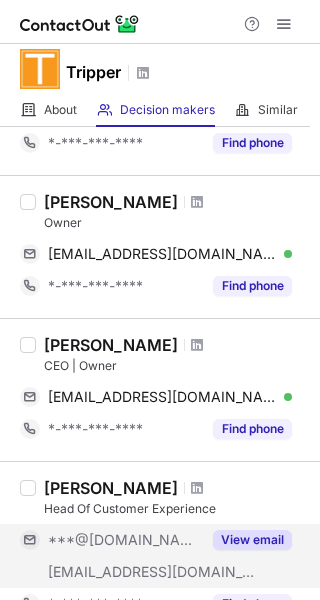 click on "View email" at bounding box center (252, 540) 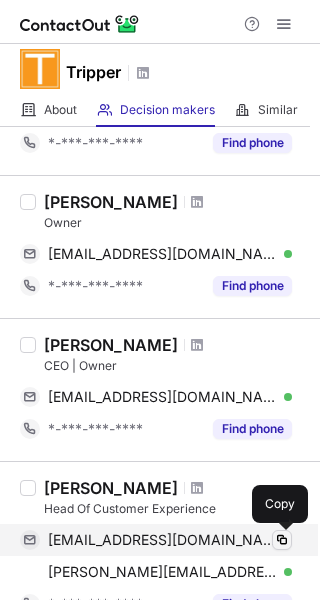 click at bounding box center (282, 540) 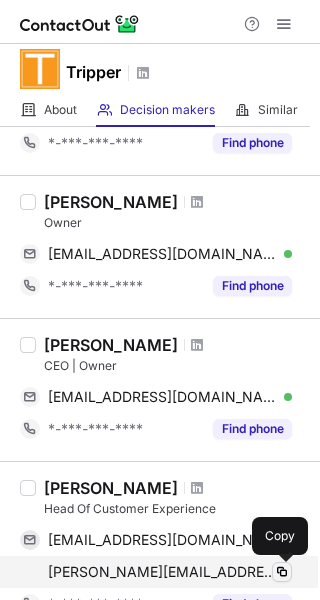 click at bounding box center [282, 572] 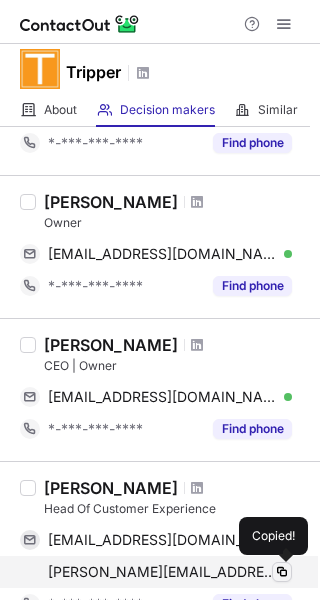 scroll, scrollTop: 667, scrollLeft: 0, axis: vertical 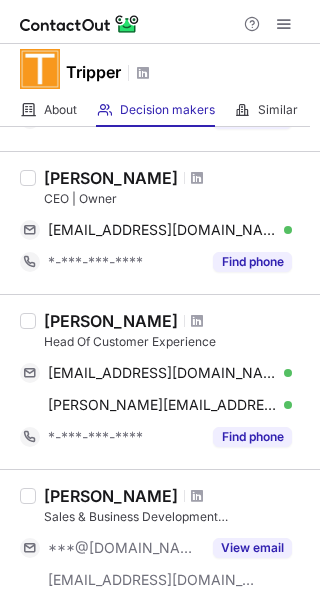 click on "Sales & Business Development Europe" at bounding box center [176, 517] 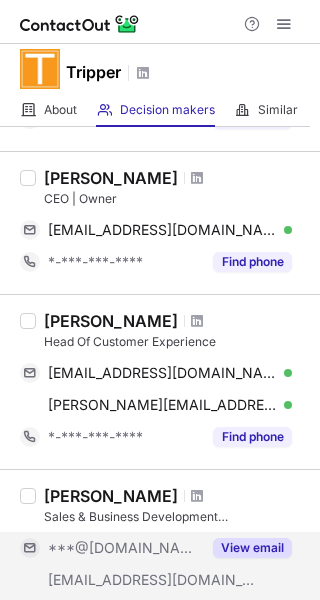 click on "View email" at bounding box center [252, 548] 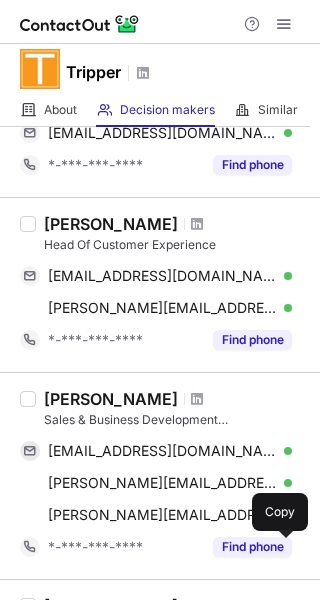 scroll, scrollTop: 833, scrollLeft: 0, axis: vertical 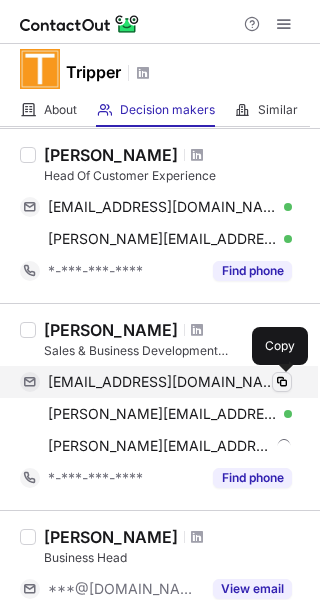 click at bounding box center [282, 382] 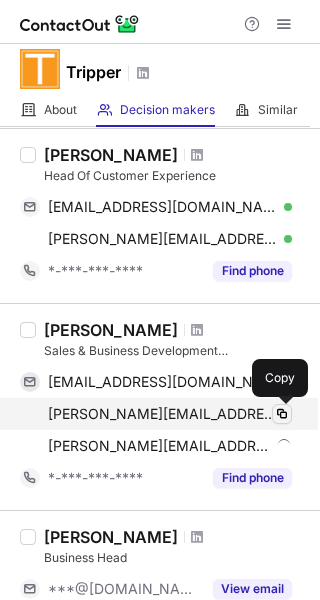 click at bounding box center (282, 414) 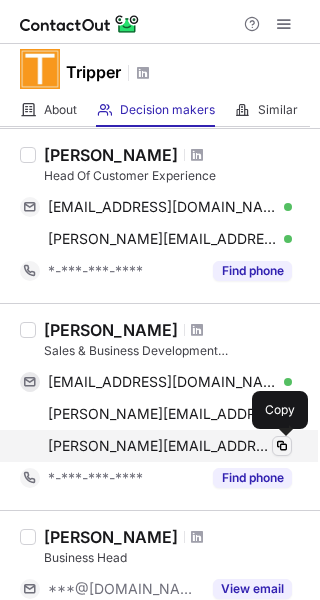 click at bounding box center [282, 446] 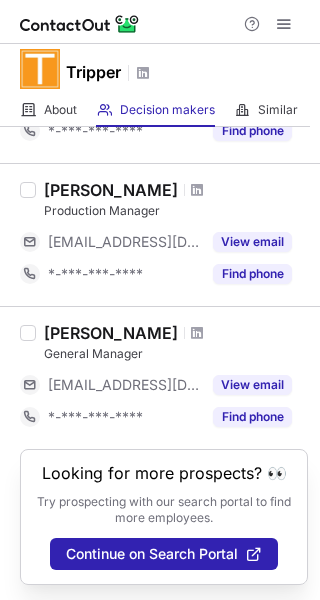 scroll, scrollTop: 1388, scrollLeft: 0, axis: vertical 